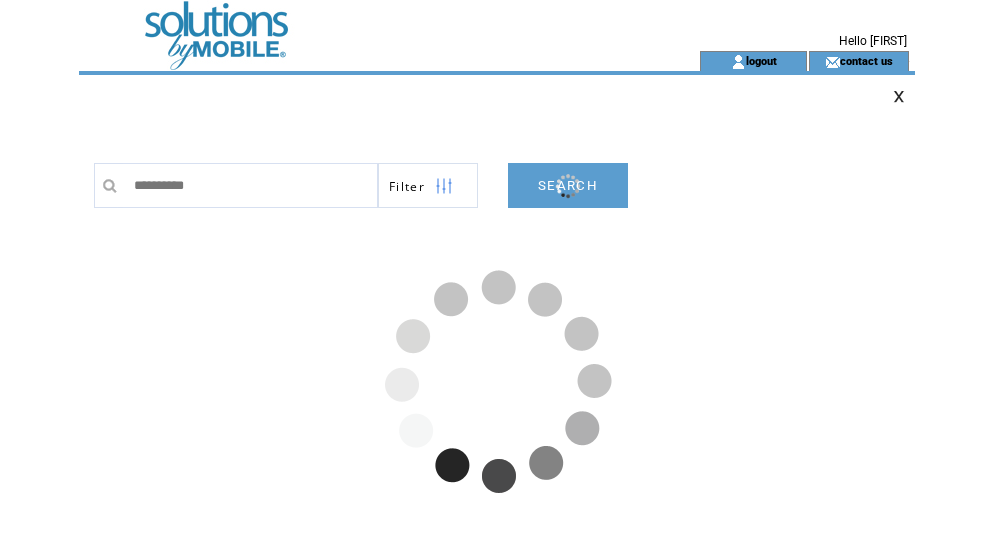 scroll, scrollTop: 0, scrollLeft: 0, axis: both 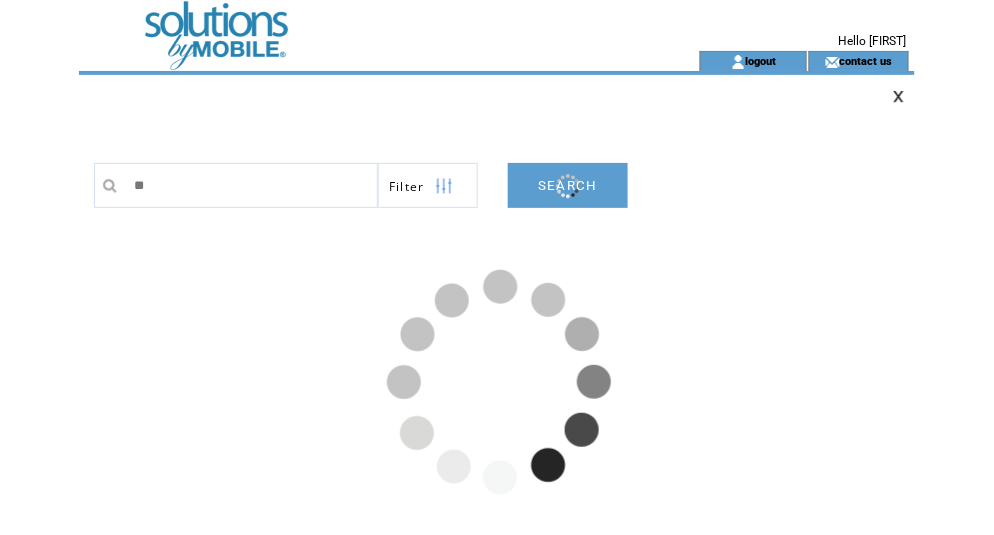 type on "*" 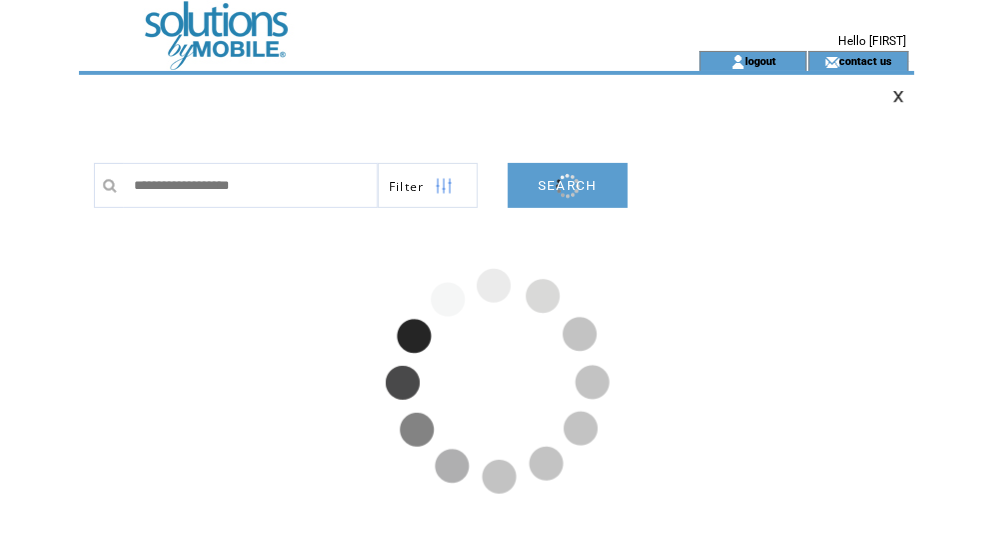type on "**********" 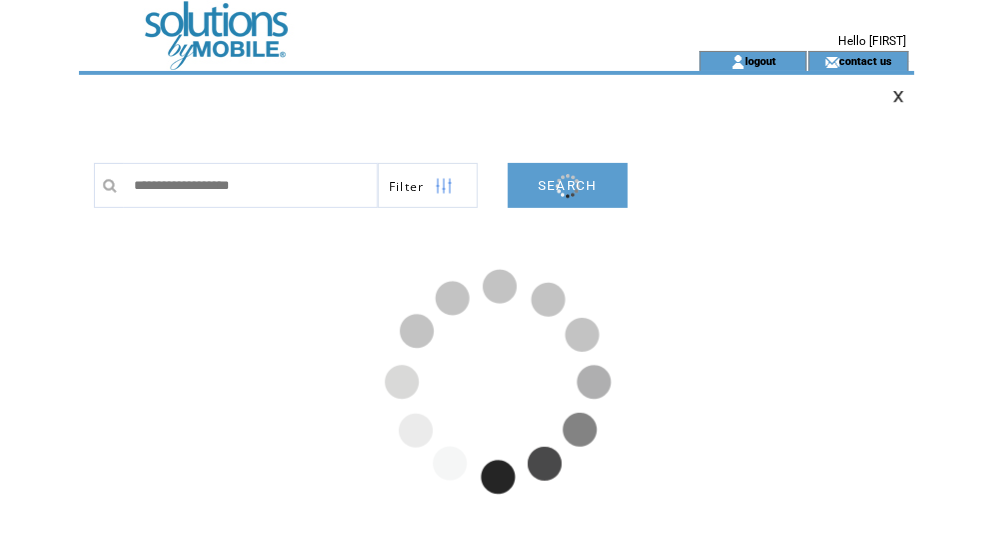 click at bounding box center [353, 25] 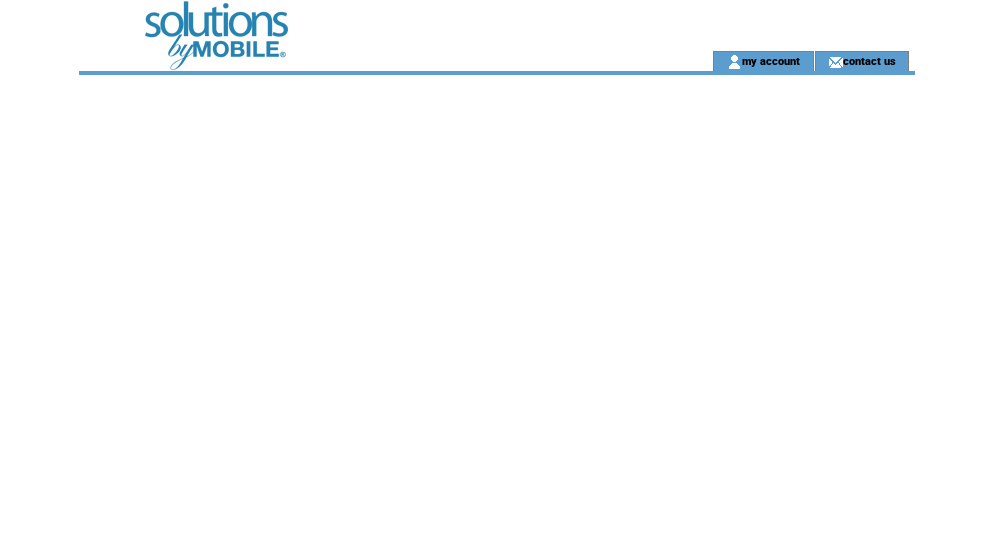 scroll, scrollTop: 0, scrollLeft: 0, axis: both 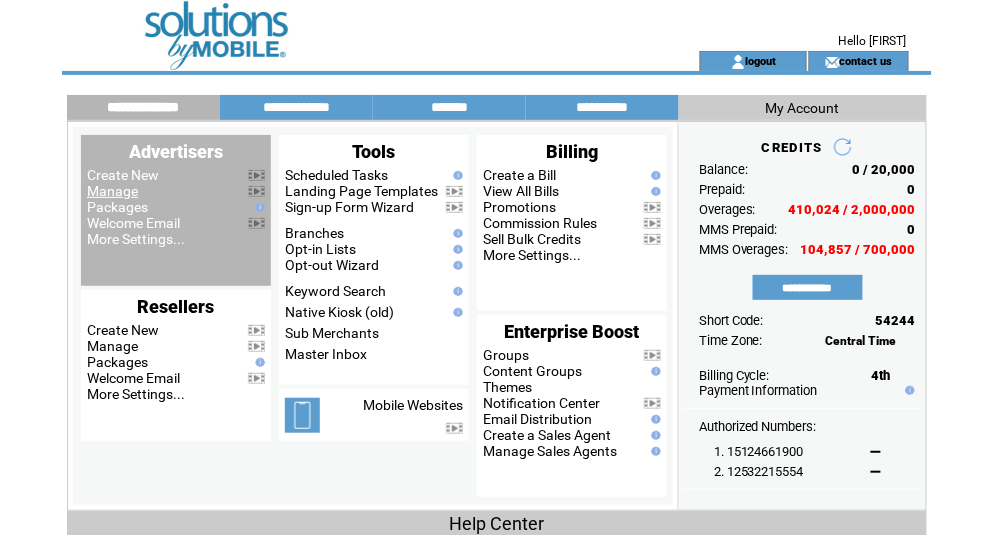 click on "Manage" at bounding box center [112, 191] 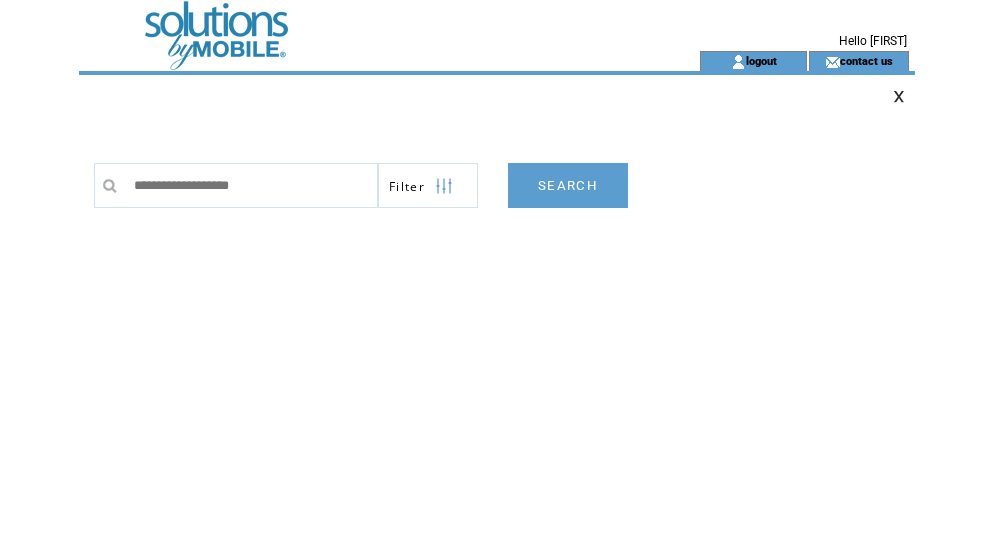 scroll, scrollTop: 0, scrollLeft: 0, axis: both 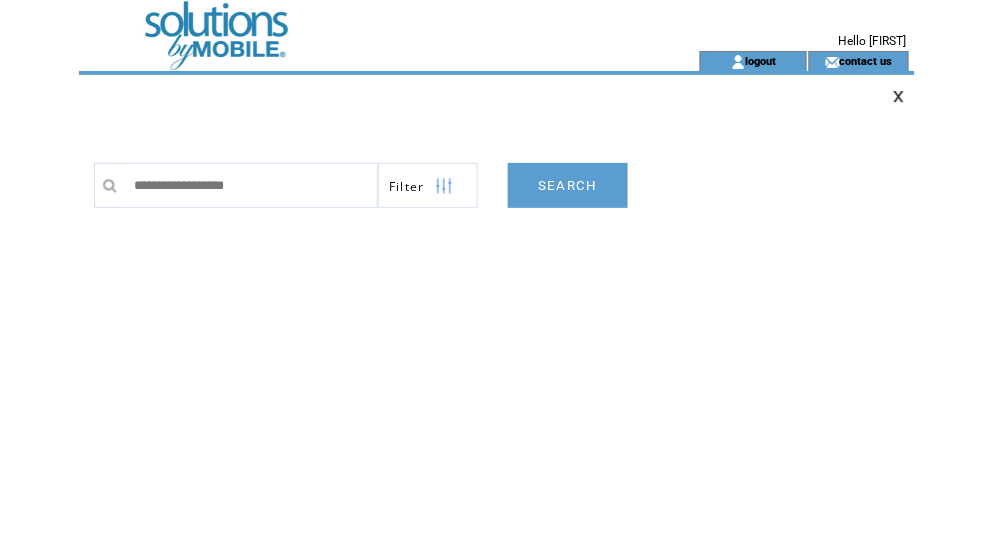 type on "**********" 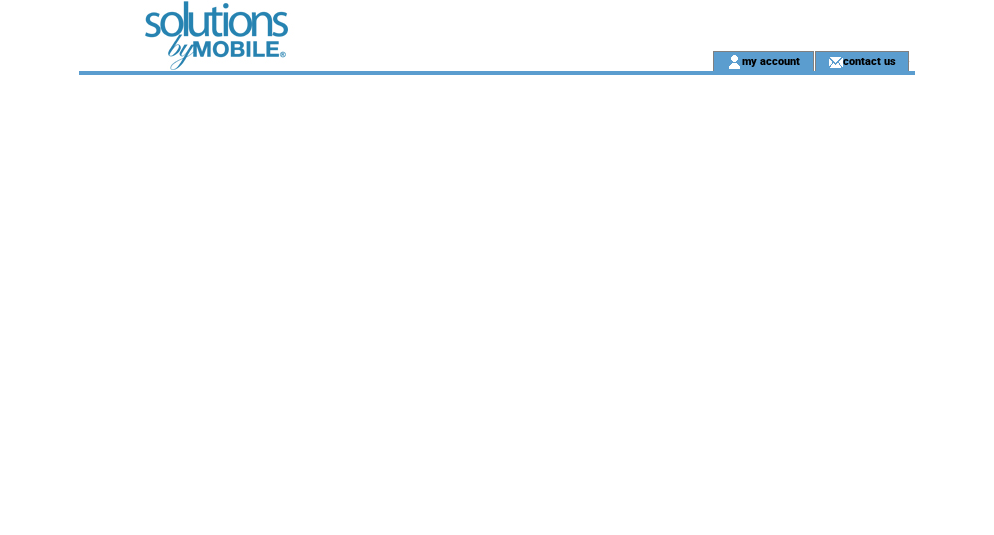 scroll, scrollTop: 0, scrollLeft: 0, axis: both 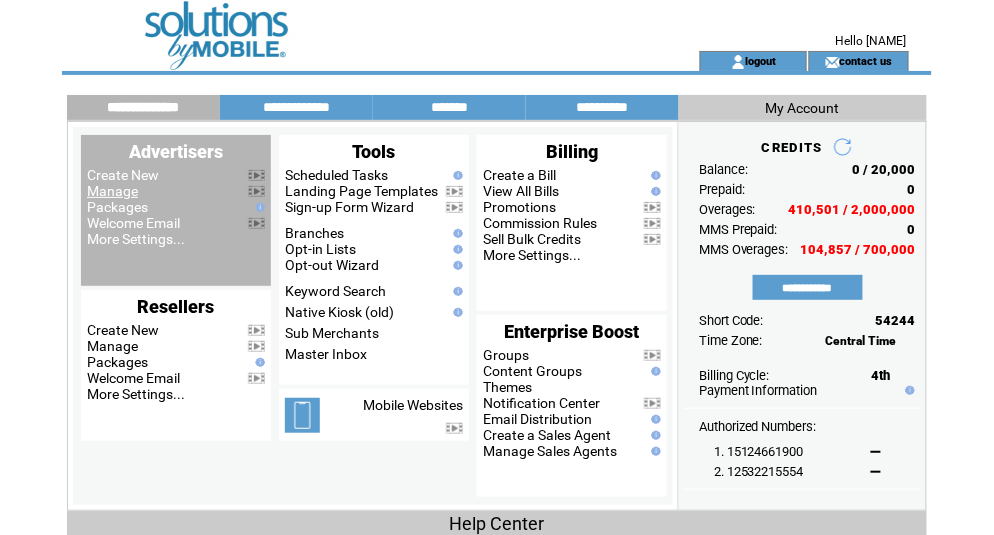 click on "Manage" at bounding box center (112, 191) 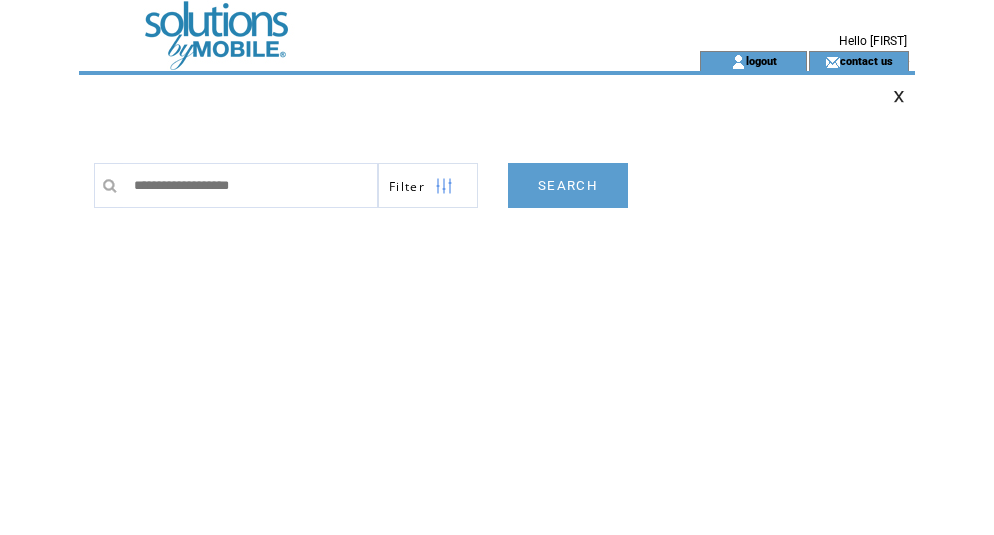 scroll, scrollTop: 0, scrollLeft: 0, axis: both 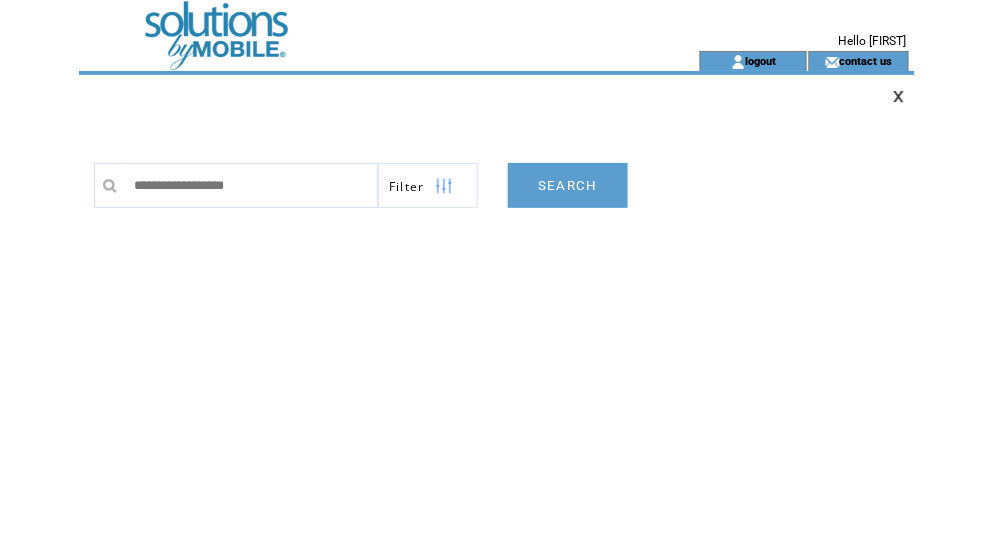 type on "**********" 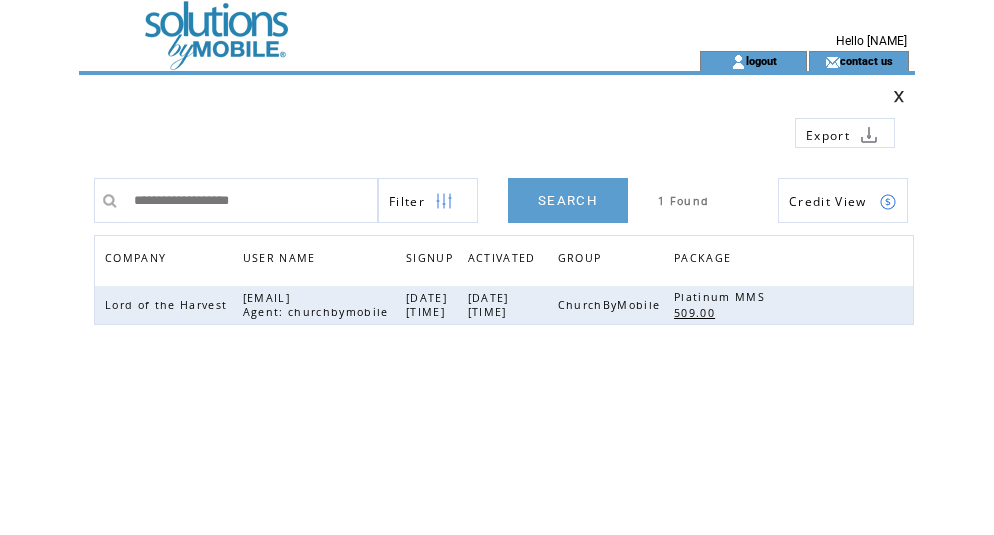 scroll, scrollTop: 0, scrollLeft: 0, axis: both 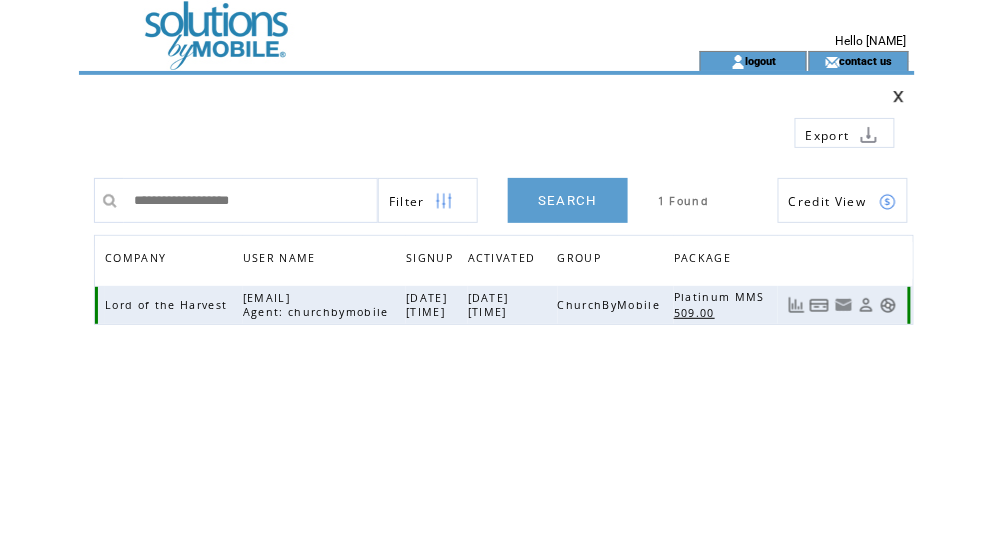 click at bounding box center (888, 305) 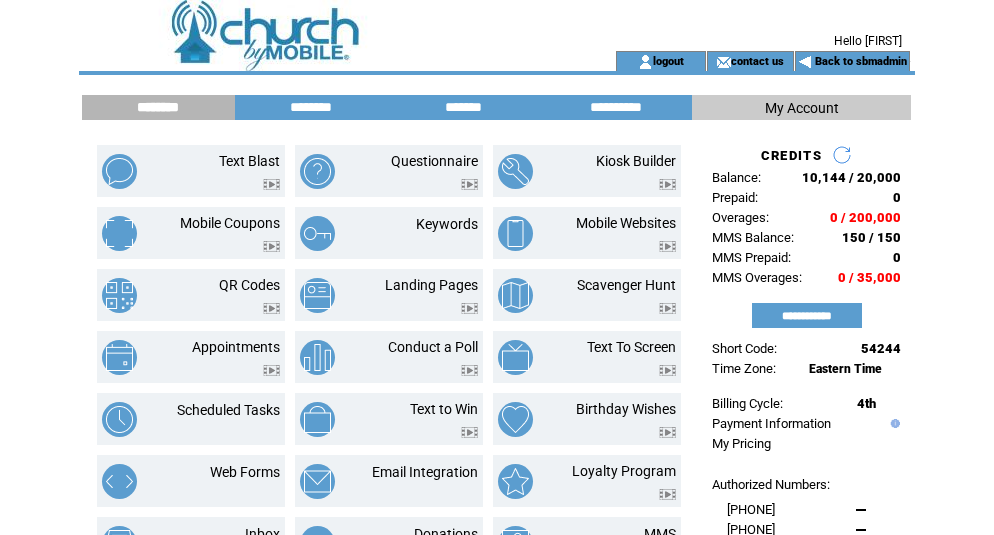 scroll, scrollTop: 0, scrollLeft: 0, axis: both 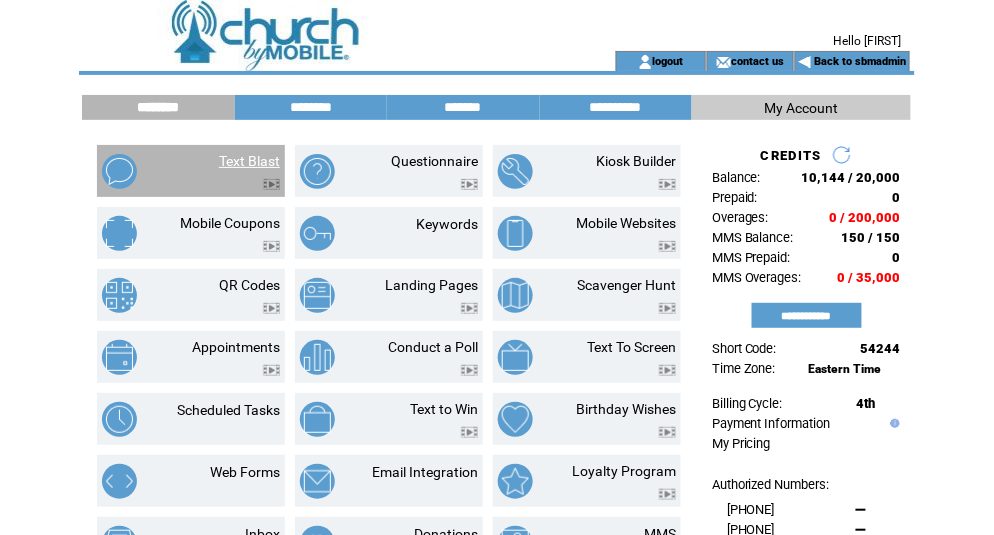 click on "Text Blast" at bounding box center [249, 161] 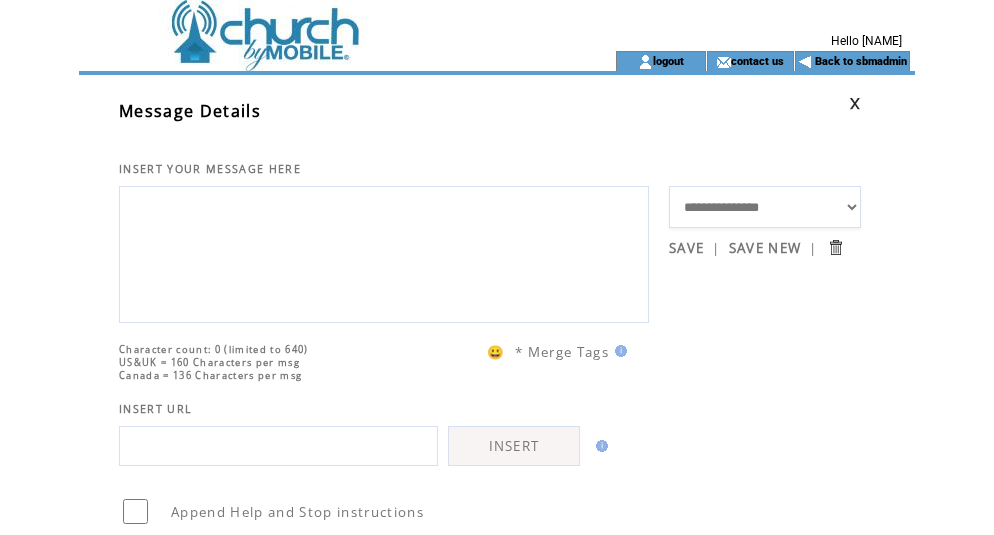 scroll, scrollTop: 0, scrollLeft: 0, axis: both 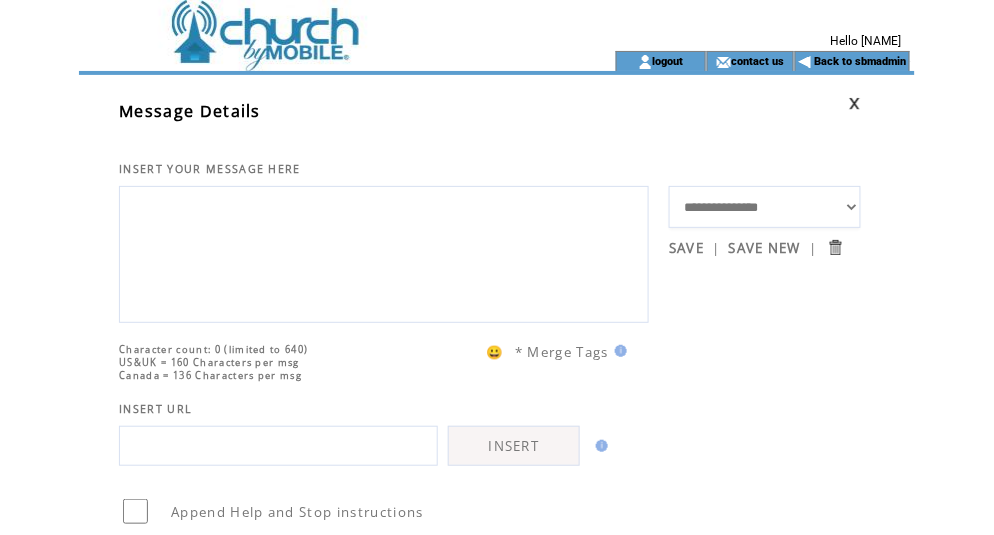 click at bounding box center [384, 252] 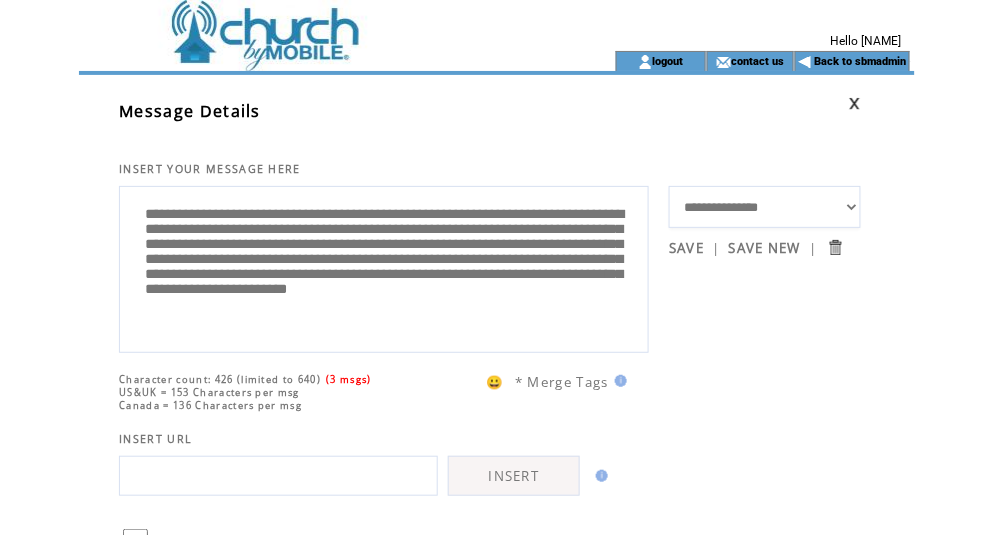 scroll, scrollTop: 0, scrollLeft: 0, axis: both 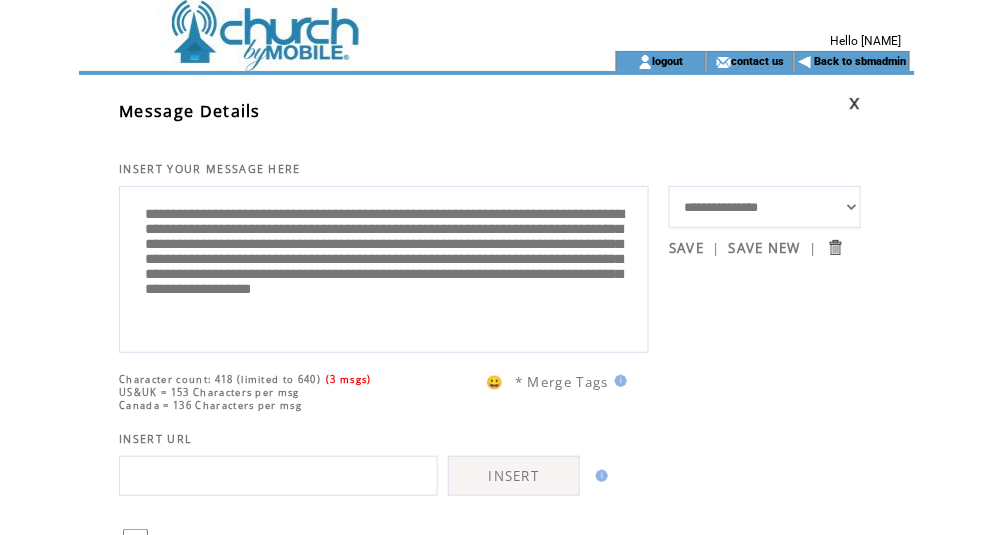 click at bounding box center (618, 381) 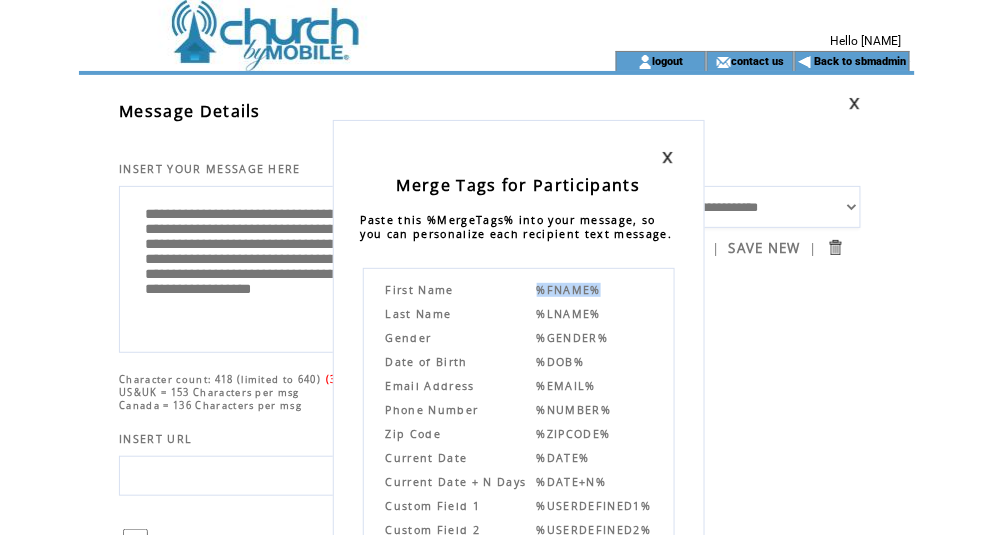 drag, startPoint x: 599, startPoint y: 290, endPoint x: 538, endPoint y: 292, distance: 61.03278 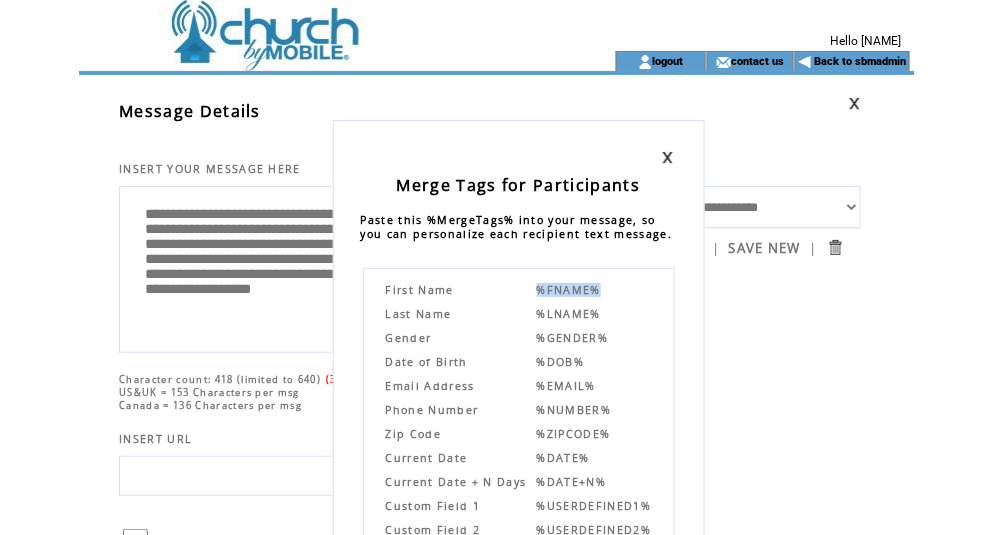 copy on "%FNAME%" 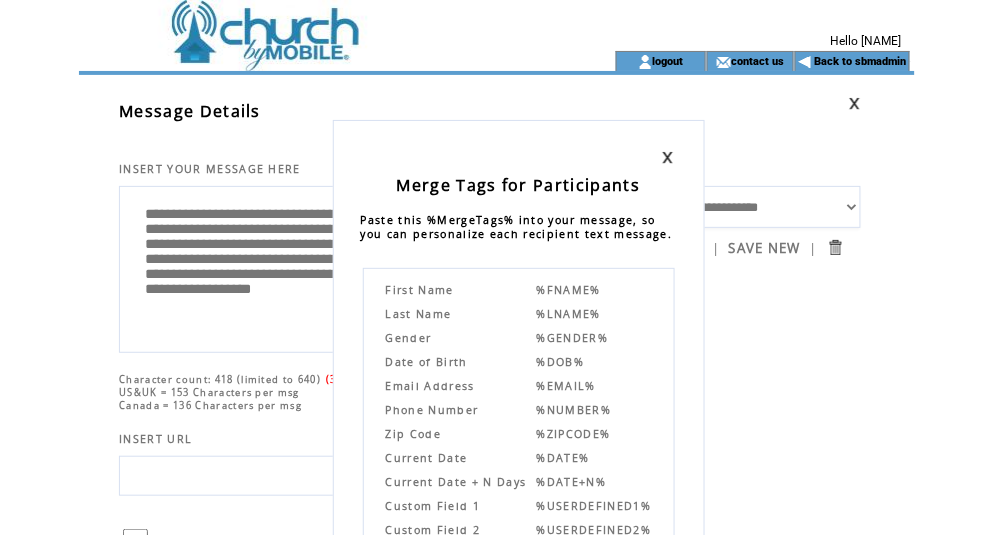 click on "Merge Tags for Participants
Paste this %MergeTags% into your message, so you can personalize each recipient text message.
First Name %FNAME%
Last Name %LNAME%
Gender %GENDER%
Date of Birth %DOB%
Email Address %EMAIL%
Phone Number %NUMBER%
Zip Code %ZIPCODE%
Current Date %DATE%
Current Date + N Days %DATE+N%
Custom Field 1 %USERDEFINED1%
Custom Field 2 %USERDEFINED2%
Custom Field 3 %USERDEFINED3%
Custom Field 4 %USERDEFINED4%
Custom Field 5 %USERDEFINED5%
Custom Field 6 %USERDEFINED6%
Custom Field 7 %USERDEFINED7%
Example:
Dear %FNAME%,
Special offer from Pizza Joe for this weekend." at bounding box center (497, 267) 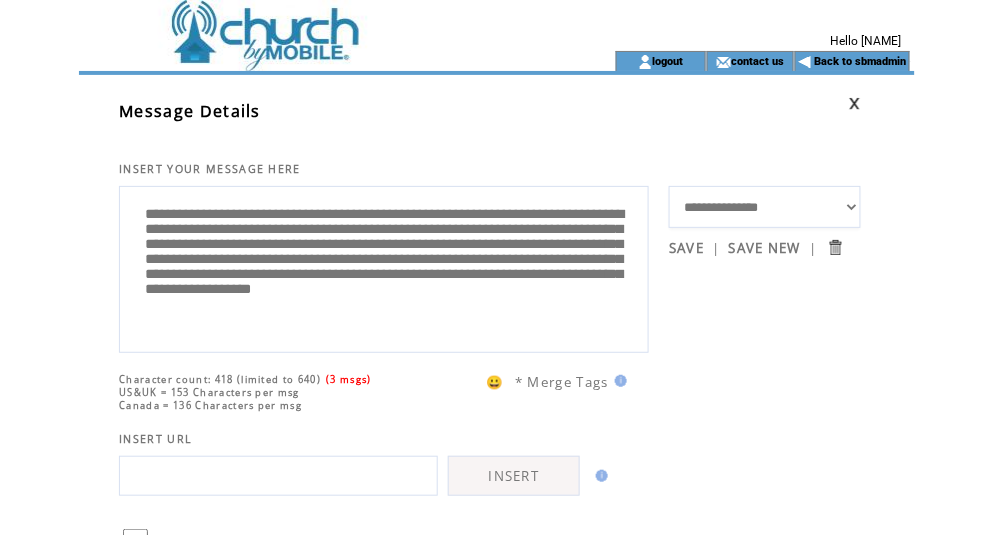 drag, startPoint x: 177, startPoint y: 219, endPoint x: 200, endPoint y: 224, distance: 23.537205 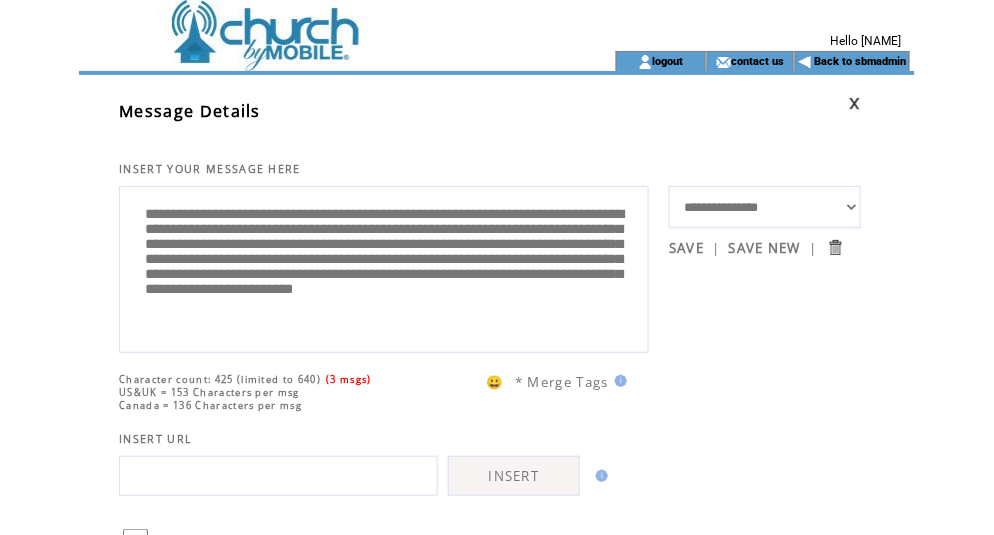 click on "**********" at bounding box center (384, 267) 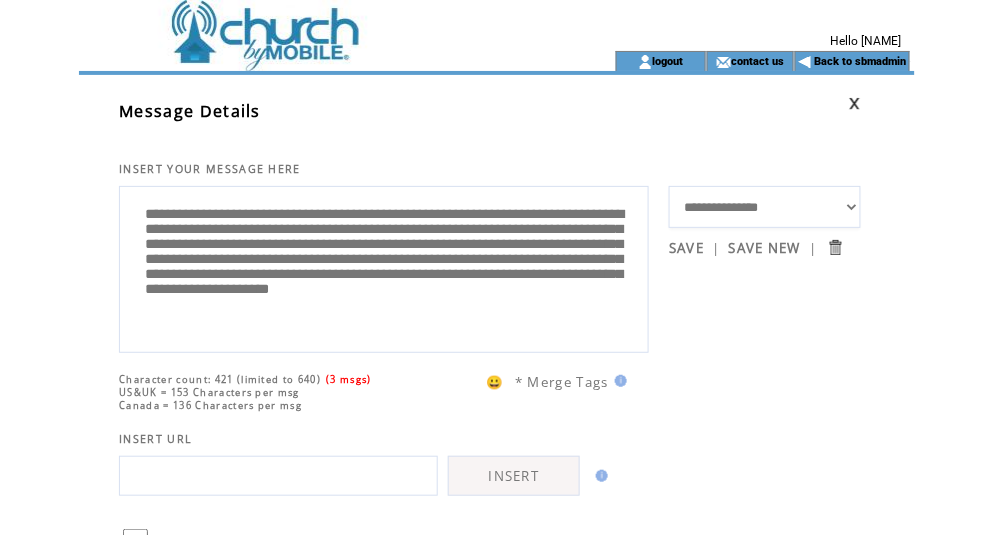 click on "**********" at bounding box center [384, 267] 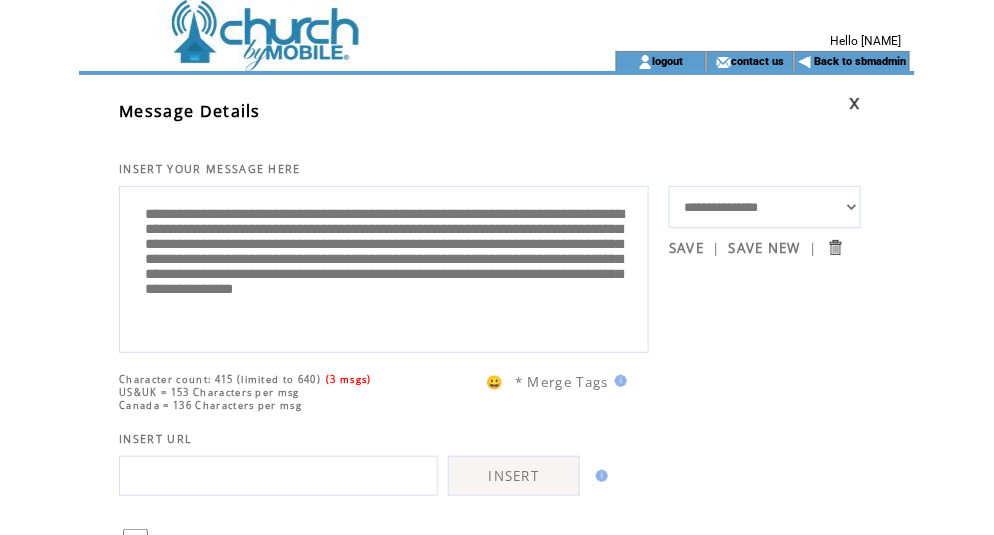 click on "**********" at bounding box center (384, 267) 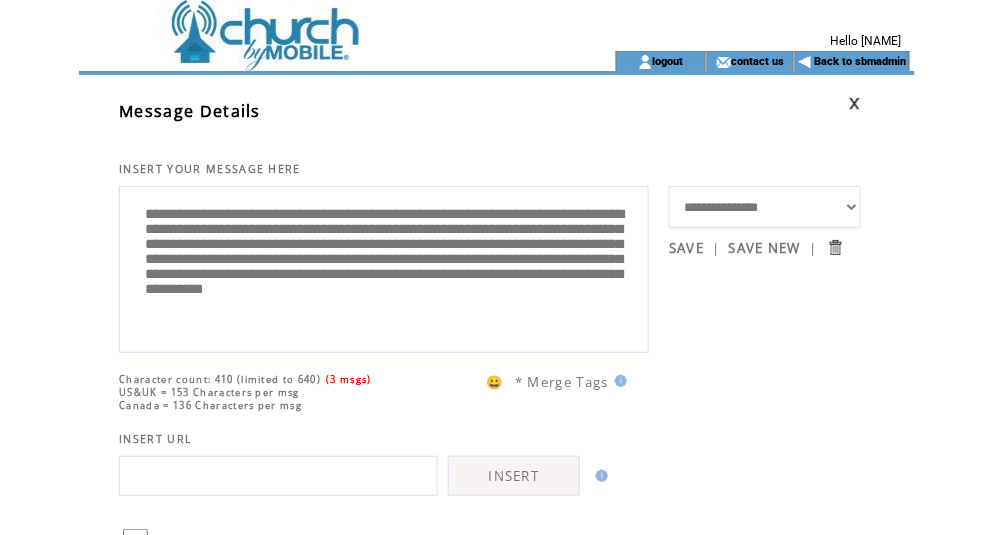 scroll, scrollTop: 32, scrollLeft: 0, axis: vertical 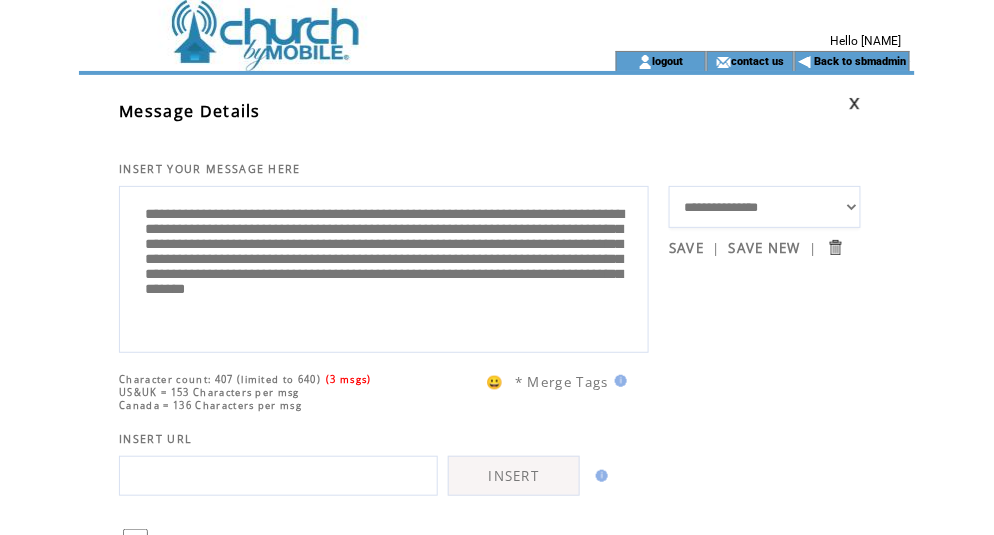 type on "**********" 